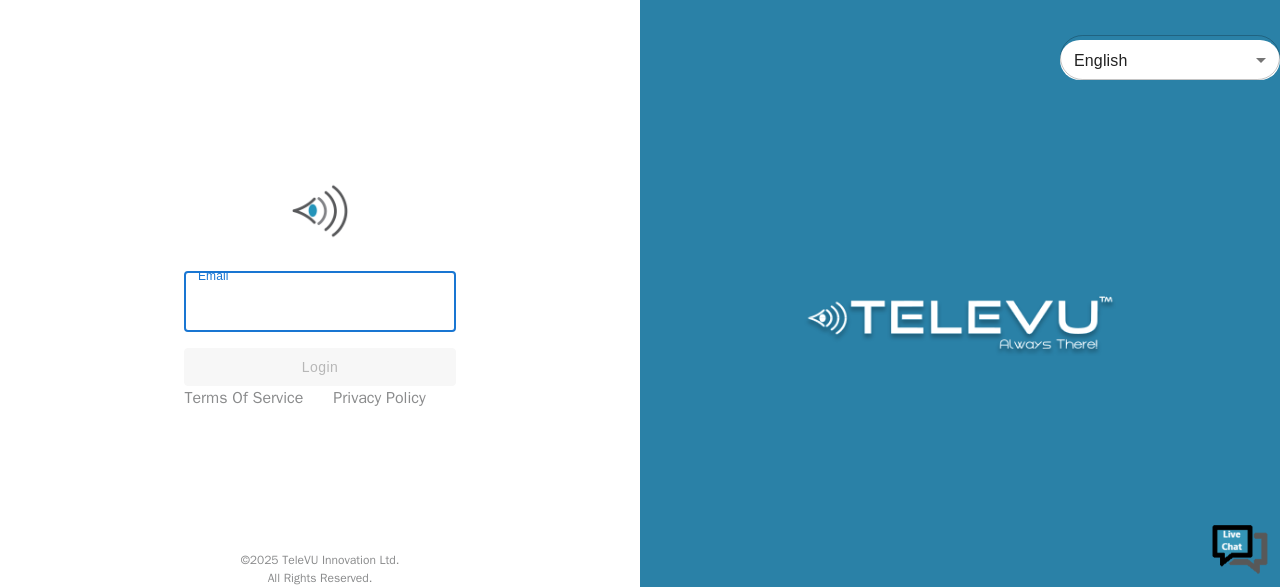 scroll, scrollTop: 0, scrollLeft: 0, axis: both 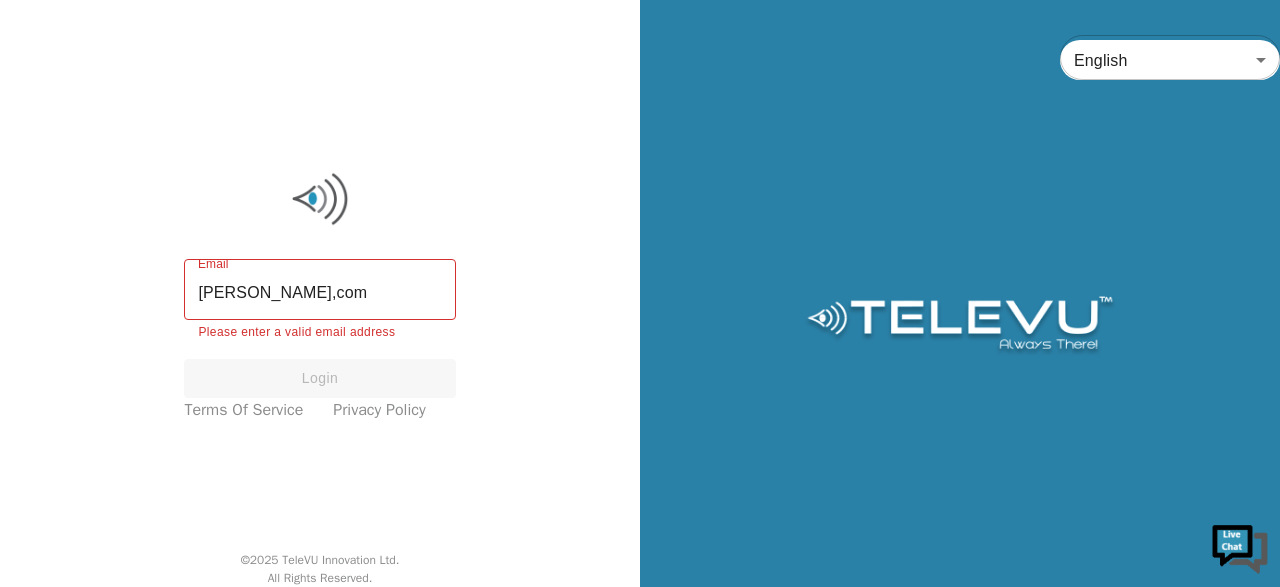 click on "Login" at bounding box center (319, 378) 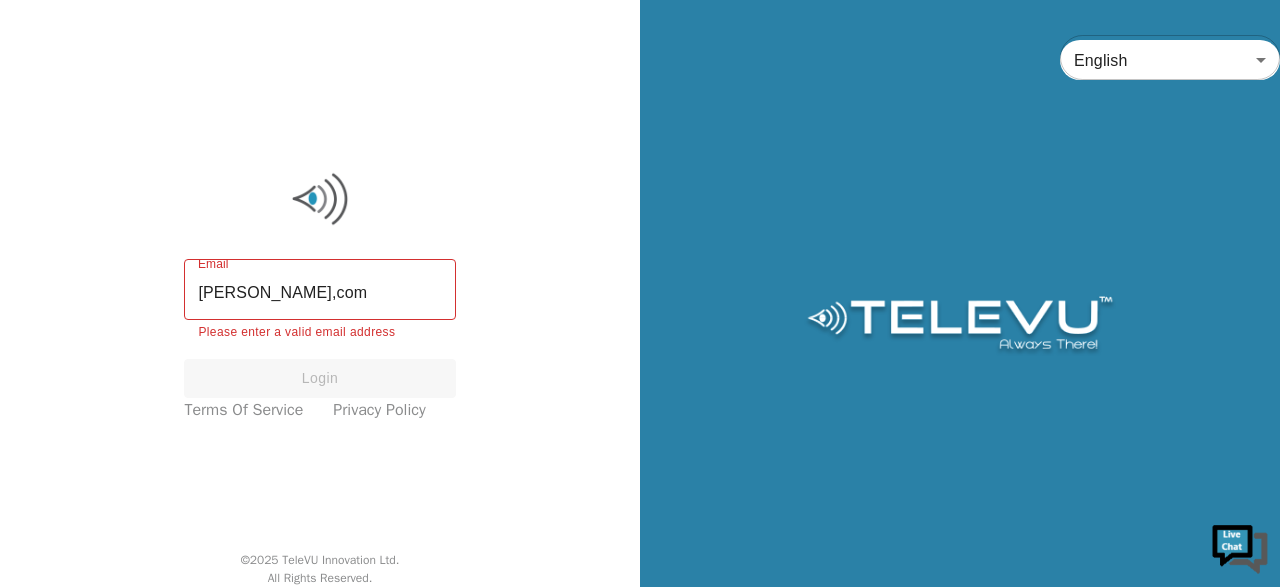 click on "Login" at bounding box center [319, 378] 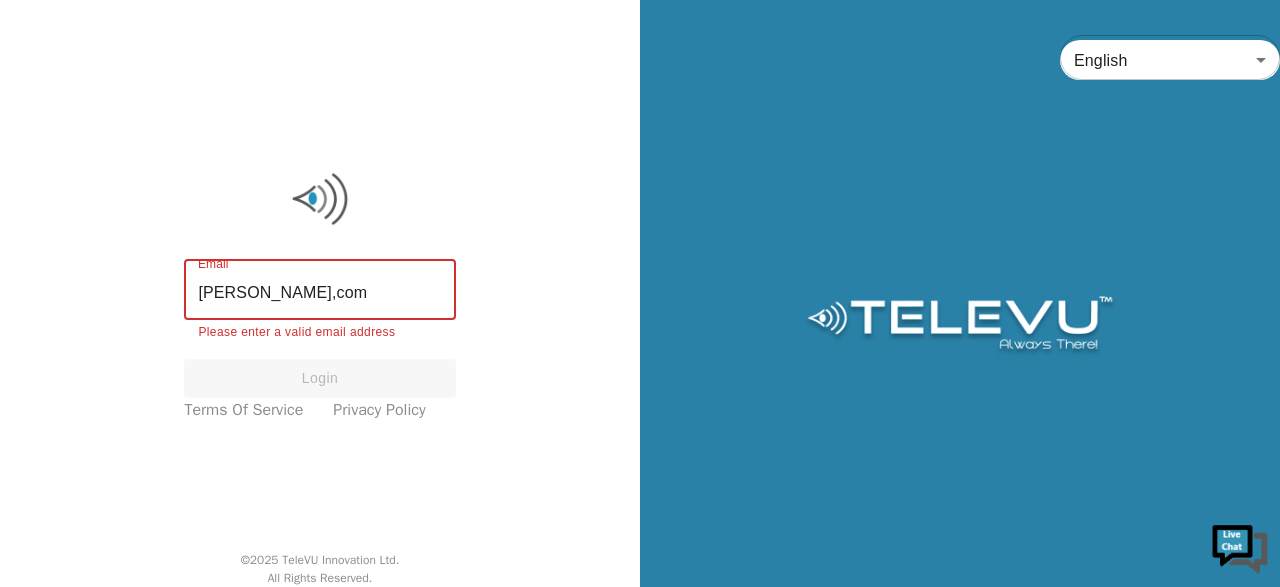 click on "cecilia@molgenscientific,com" at bounding box center (319, 292) 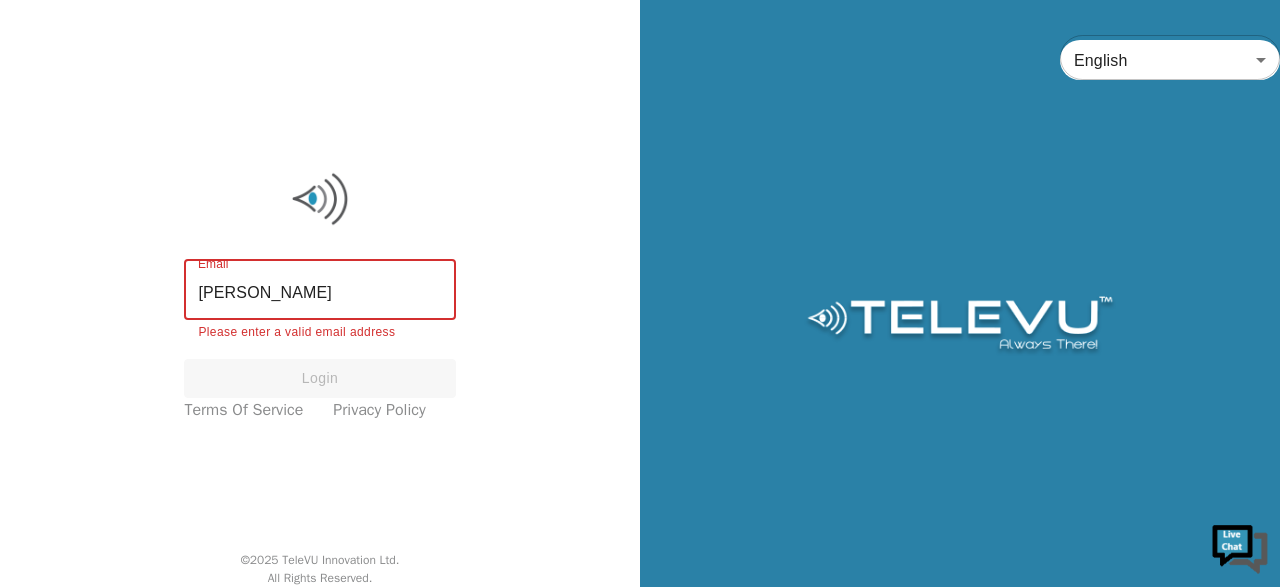 type on "cecilia@molgenscientific.com" 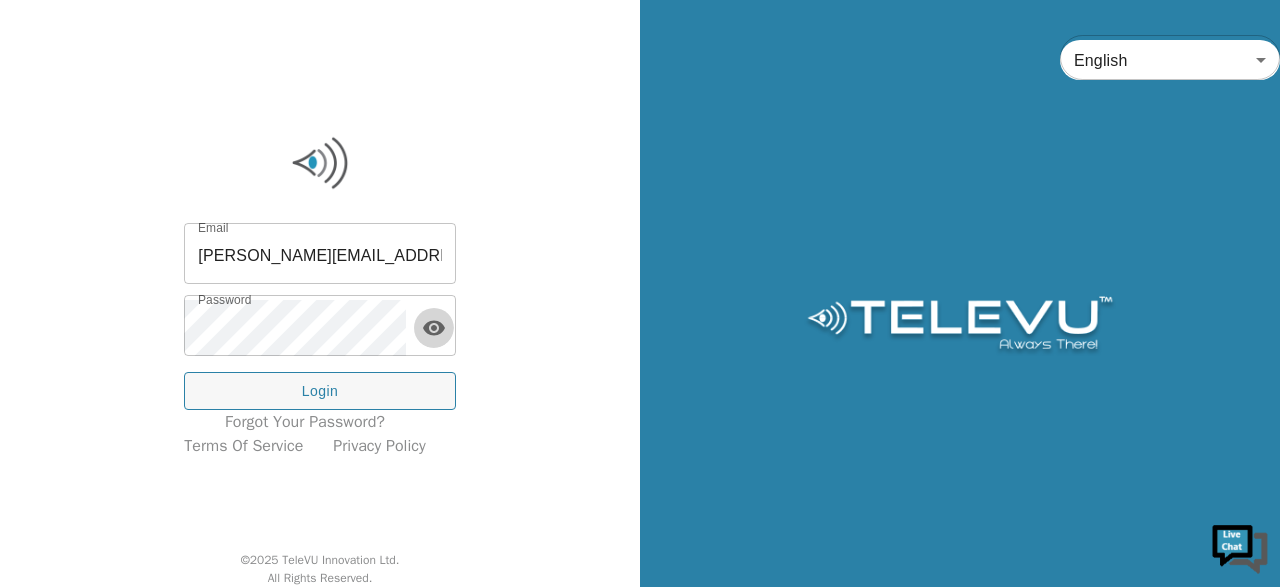 click 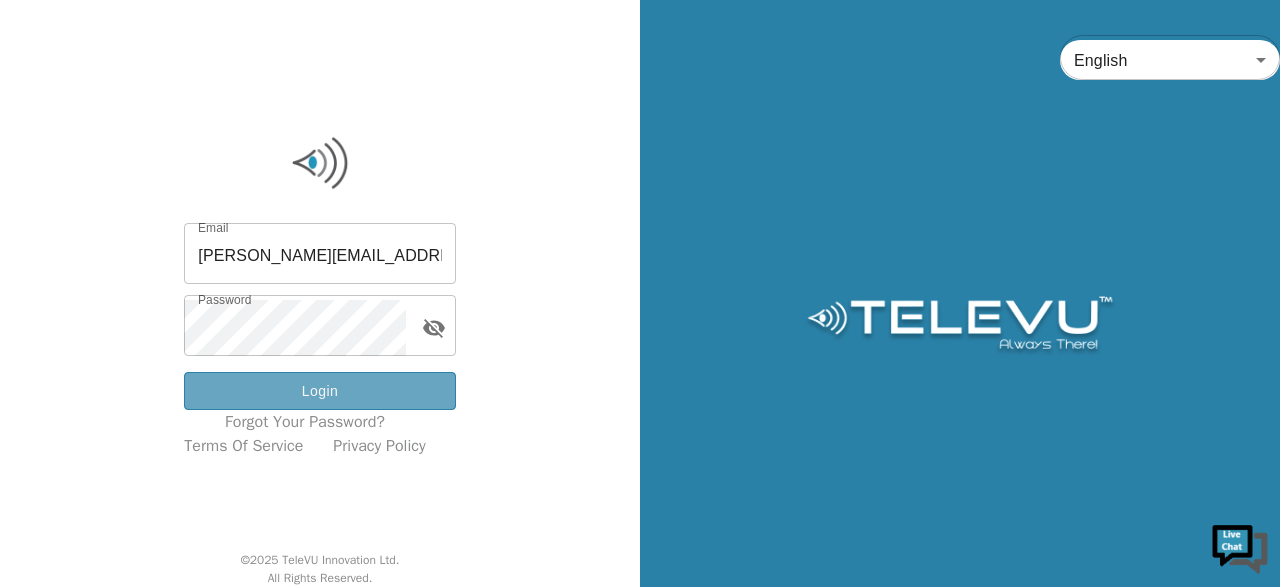 click on "Login" at bounding box center (319, 391) 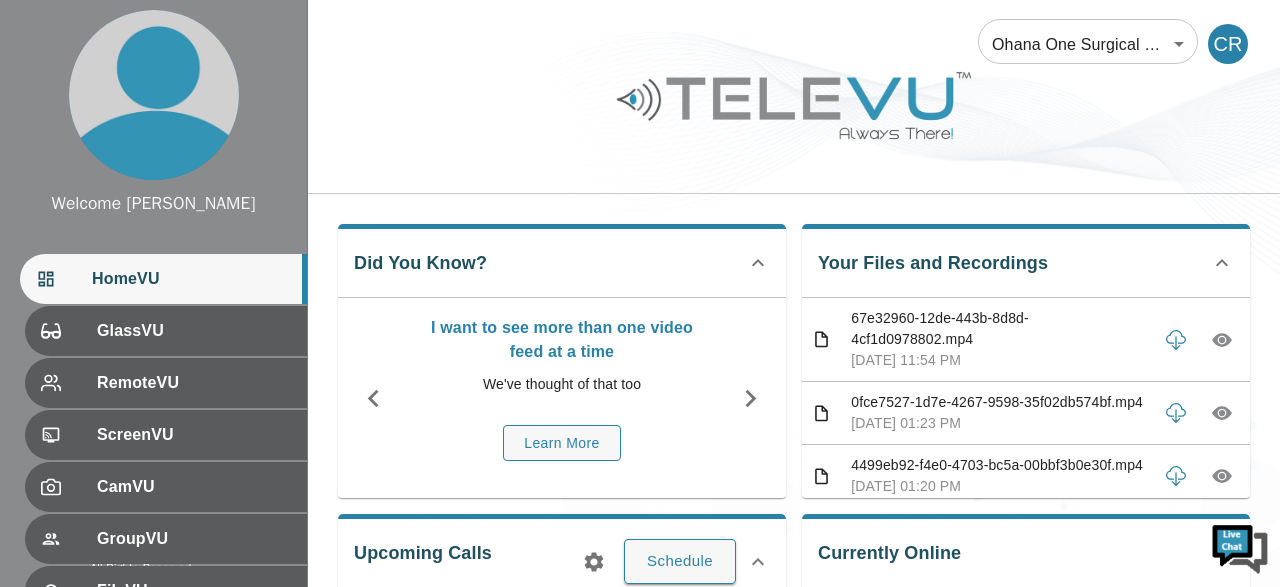 click on "Welcome   Cecilia HomeVU GlassVU RemoteVU ScreenVU CamVU GroupVU FileVU ChatVU Settings Logout ©  2025   TeleVU Innovation Ltd. All Rights Reserved Ohana One Surgical Sight 5 ​ CR Did You Know? I want to see more than one video feed at a time We've thought of that too Learn More   Your Files and Recordings   67e32960-12de-443b-8d8d-4cf1d0978802.mp4   Jul 1, 2025, 11:54 PM   0fce7527-1d7e-4267-9598-35f02db574bf.mp4   May 2, 2025, 01:23 PM   4499eb92-f4e0-4703-bc5a-00bbf3b0e30f.mp4   May 2, 2025, 01:20 PM   4ab83fda-0d7f-4e1f-b249-717029074381.mp4   May 1, 2025, 09:47 PM   fc061f00-76f8-4fdc-b19b-05dabca0095b.png   May 1, 2025, 09:44 PM   5edcee4b-3738-49ae-8a85-d967f1d8a577.png   May 1, 2025, 09:43 PM   7ba4a033-ef6c-4863-88ad-bf81cc0882a3.png   May 1, 2025, 09:43 PM   f208e839-9265-43f8-80b0-1e322ee7fe09.png   May 1, 2025, 09:42 PM   587ac5df-df87-4d15-bb54-7bb7c11a6646.png   May 1, 2025, 09:42 PM   51a51b1c-dec4-4637-885b-a279919ff923.png   May 1, 2025, 09:42 PM   bd6bc059-4f25-4924-83cf-e7241f5c1a99.png" at bounding box center [640, 534] 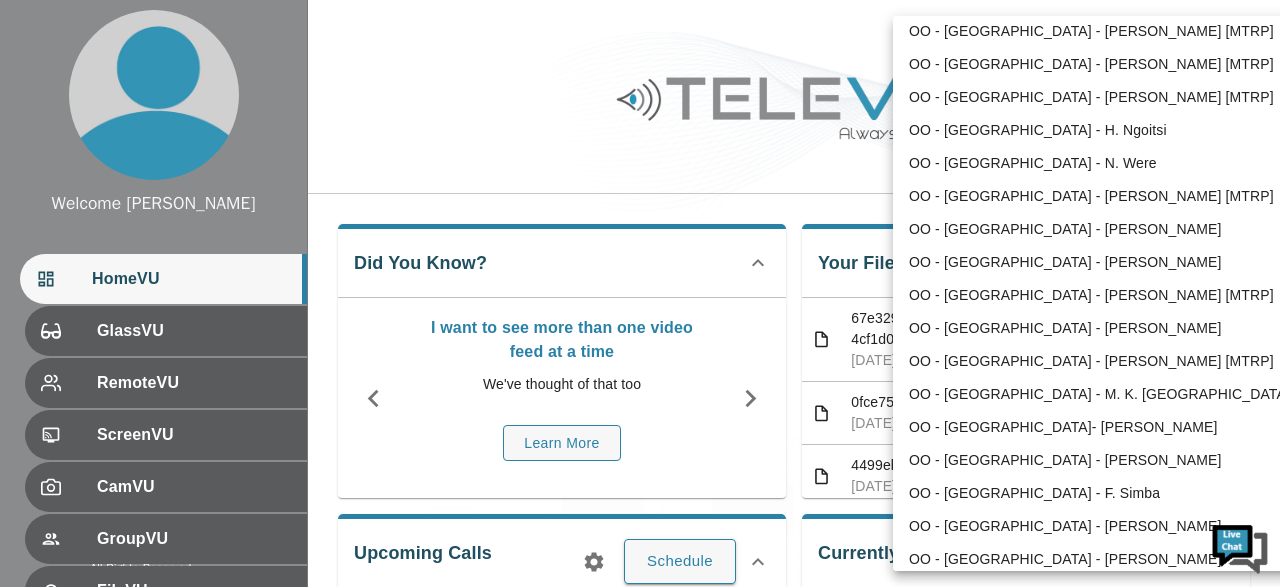 scroll, scrollTop: 813, scrollLeft: 0, axis: vertical 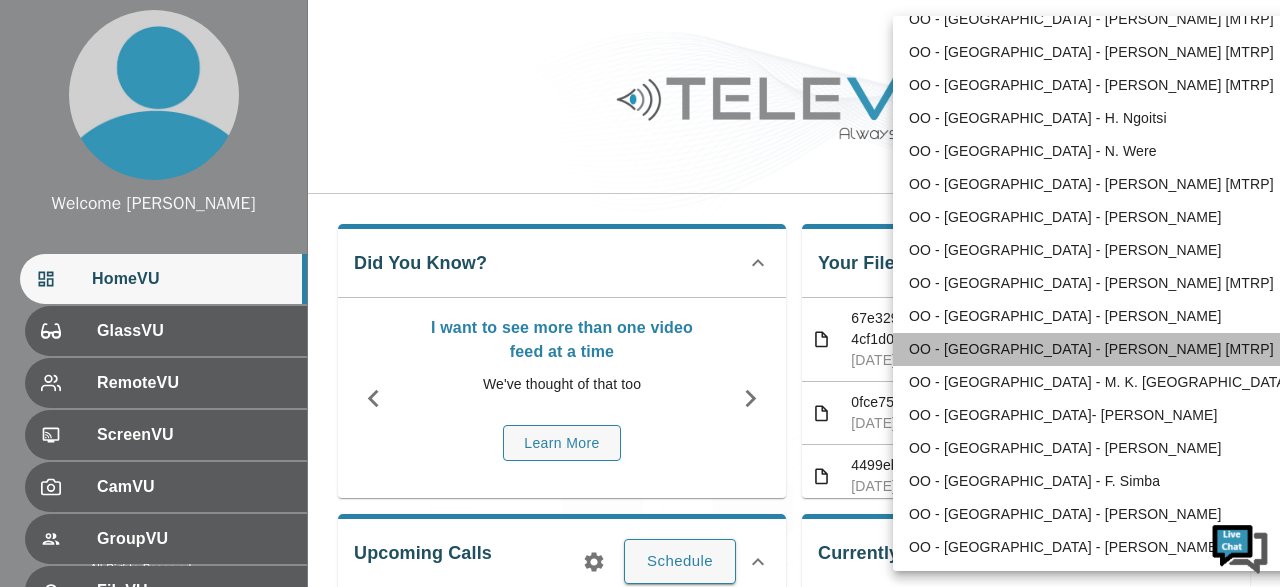 click on "OO - [GEOGRAPHIC_DATA] - [PERSON_NAME] [MTRP]" at bounding box center [1100, 349] 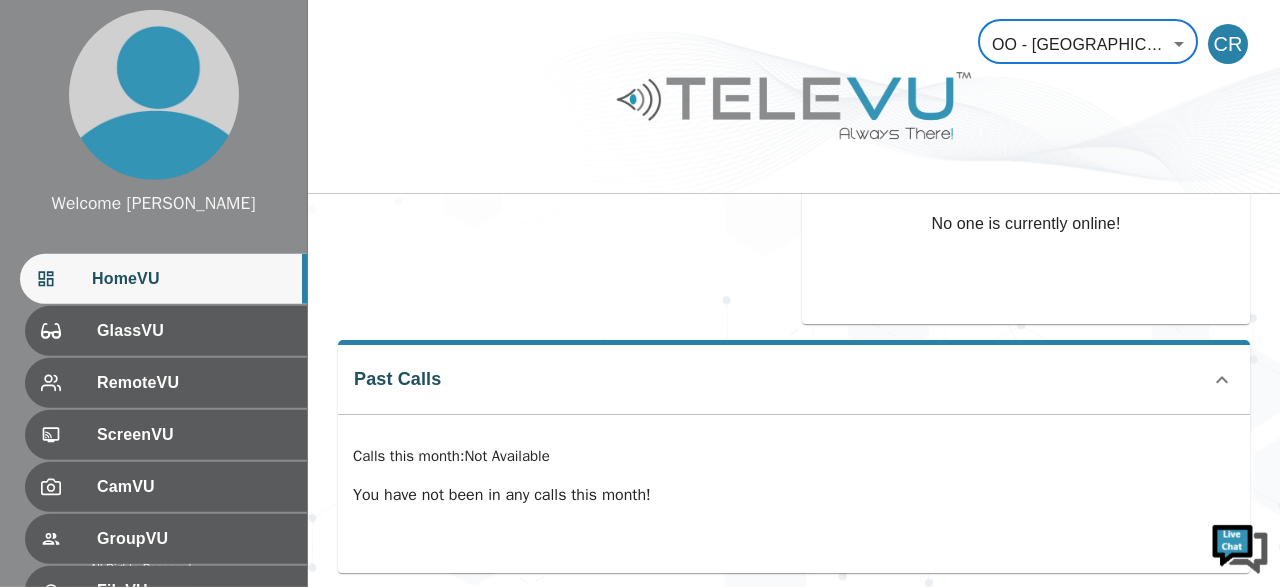 scroll, scrollTop: 0, scrollLeft: 0, axis: both 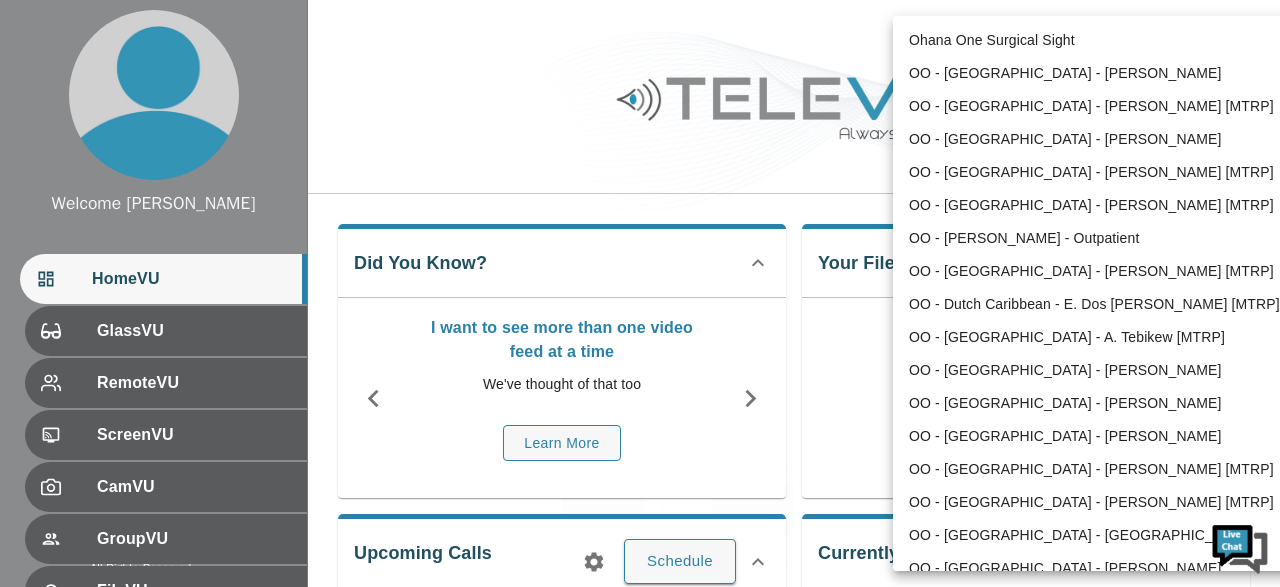 click on "Welcome   Cecilia HomeVU GlassVU RemoteVU ScreenVU CamVU GroupVU FileVU ChatVU Settings Logout ©  2025   TeleVU Innovation Ltd. All Rights Reserved OO - Nigeria - B. Lawal-Aiyedun [MTRP] 83 ​ CR Did You Know? I want to see more than one video feed at a time We've thought of that too Learn More   Your Files and Recordings No files or recordings Upcoming Calls Schedule Currently Online No one is currently online! Past Calls Calls this month :  Not Available You have not been in any calls this month! Ohana One Surgical Sight OO - Afghanistan - A. Abdali OO - Afghanistan - M. Jaweed [MTRP] OO - Armenia - S. Sargsyan OO - Bangladesh - J. Hannan [MTRP] OO - Cameroon - M. Snell [MTRP] OO - D. Kulber - Outpatient OO - Denmark - N. Azawi [MTRP] OO - Dutch Caribbean - E. Dos Santos Rubio [MTRP] OO - Ethiopia - A. Tebikew [MTRP] OO - Ethiopia - B. Bekele OO - Ethiopia - K. Getachew OO - Ethiopia - R. Kassa OO - Ethiopia - S. G. Osman [MTRP] OO - Ethiopia - Wiedermann [MTRP] OO - Faroe Islands - N. Eysturoy" at bounding box center [640, 534] 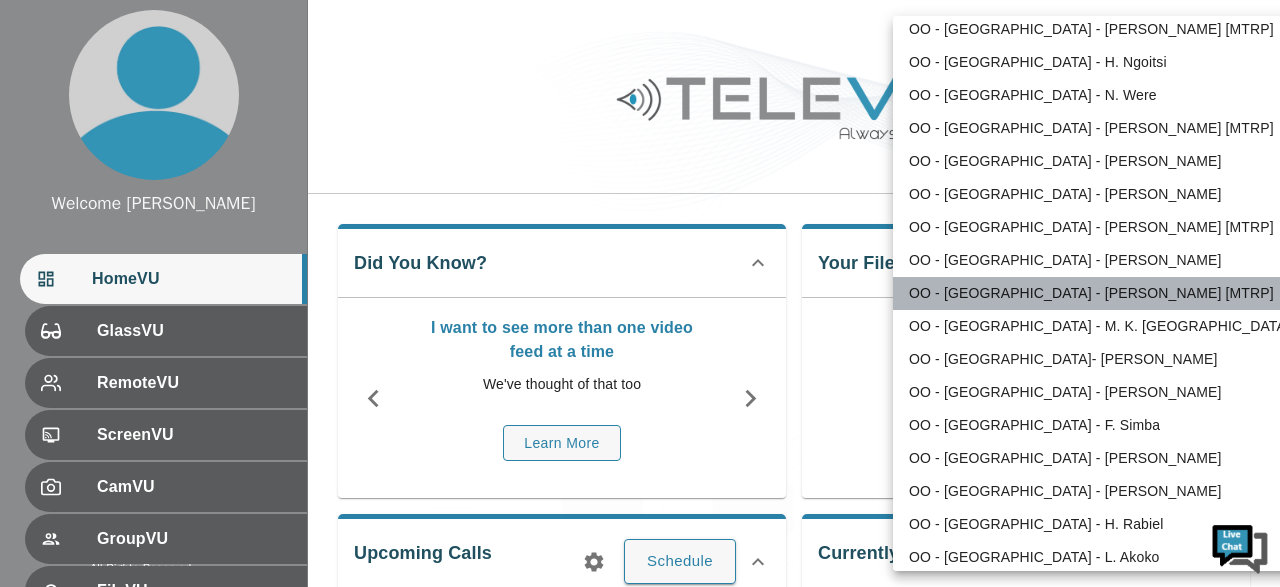 click on "OO - [GEOGRAPHIC_DATA] - [PERSON_NAME] [MTRP]" at bounding box center (1100, 293) 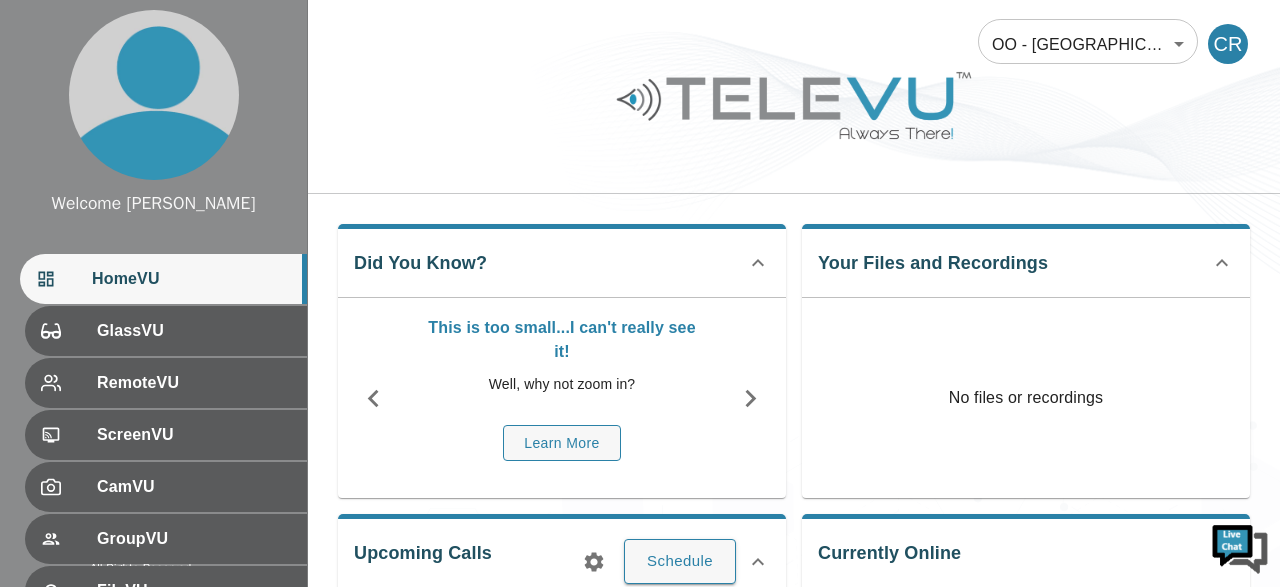 scroll, scrollTop: 0, scrollLeft: 0, axis: both 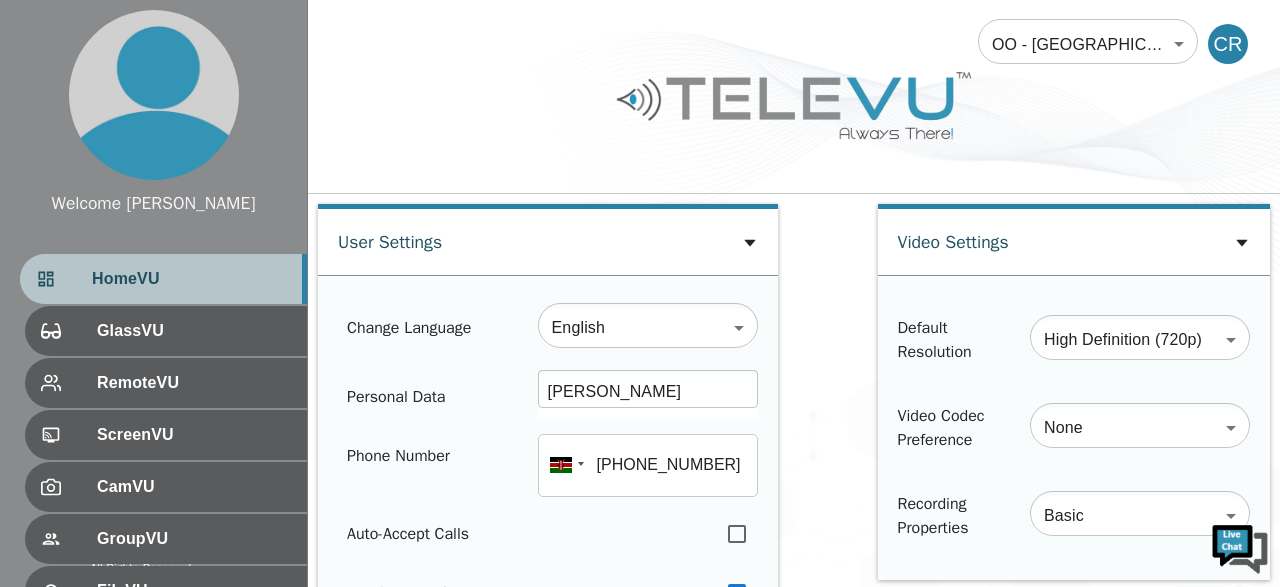 click on "HomeVU" at bounding box center (191, 279) 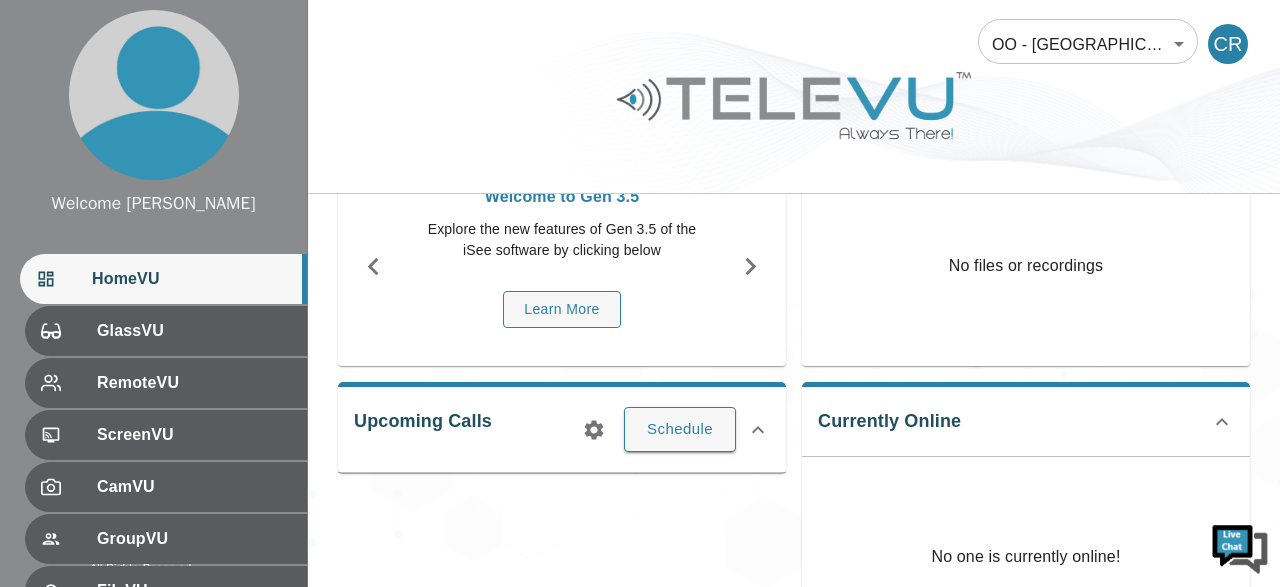 scroll, scrollTop: 127, scrollLeft: 0, axis: vertical 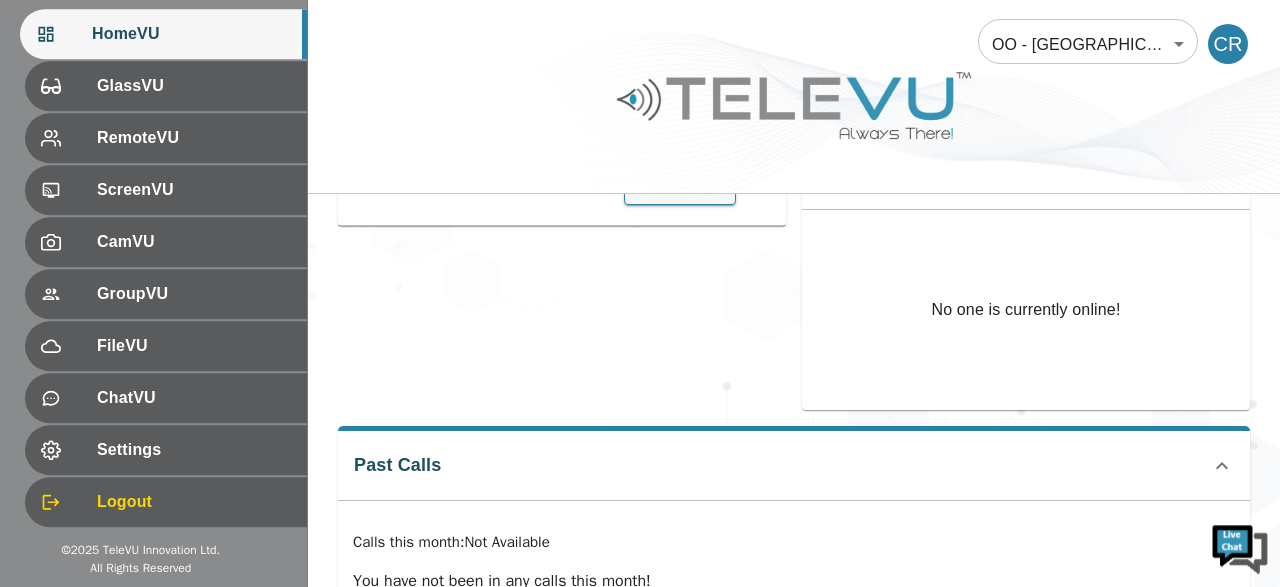 click on "Welcome   [PERSON_NAME] HomeVU GlassVU RemoteVU ScreenVU CamVU GroupVU FileVU ChatVU Settings Logout ©  2025   TeleVU Innovation Ltd. All Rights Reserved OO - [GEOGRAPHIC_DATA] - [PERSON_NAME] [MTRP] 83 ​ CR Did You Know? Welcome to Gen 3.5 Explore the new features of Gen 3.5 of the iSee software by clicking below Learn More   Your Files and Recordings No files or recordings Upcoming Calls Schedule Currently Online No one is currently online! Past Calls Calls this month :  Not Available You have not been in any calls this month!" at bounding box center [640, 155] 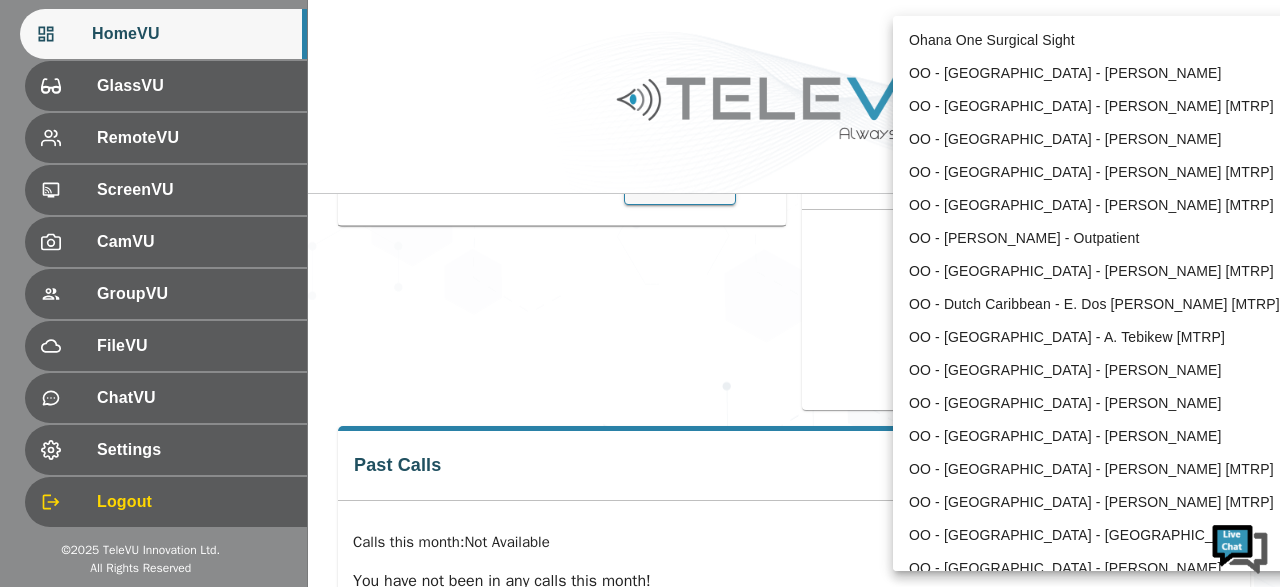scroll, scrollTop: 869, scrollLeft: 0, axis: vertical 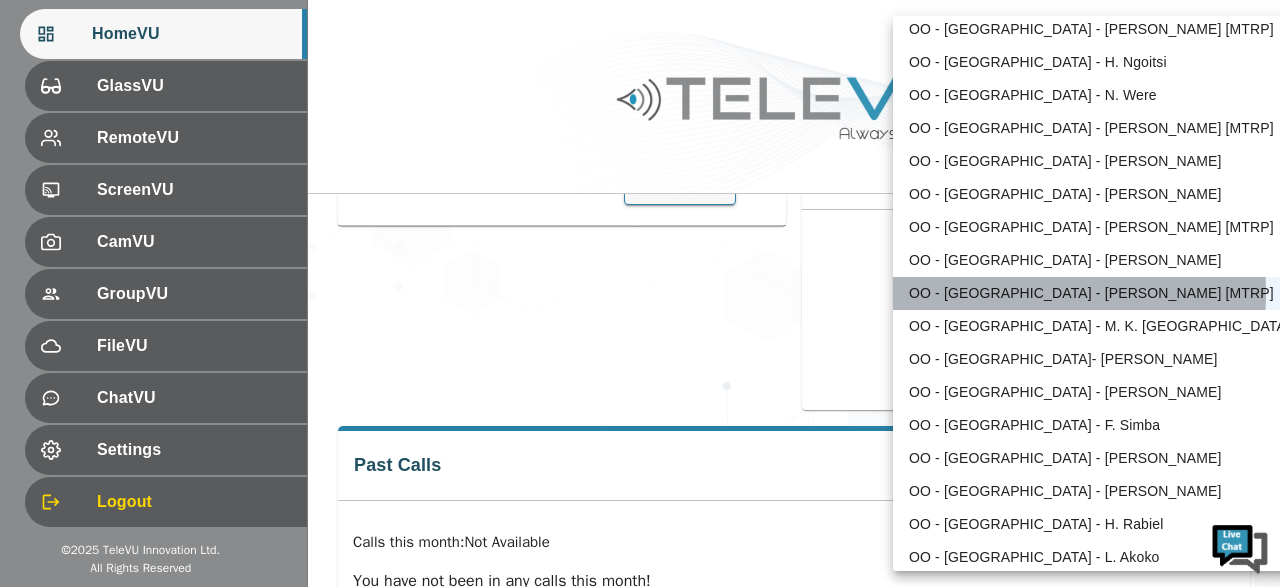 click on "OO - [GEOGRAPHIC_DATA] - [PERSON_NAME] [MTRP]" at bounding box center [1100, 293] 